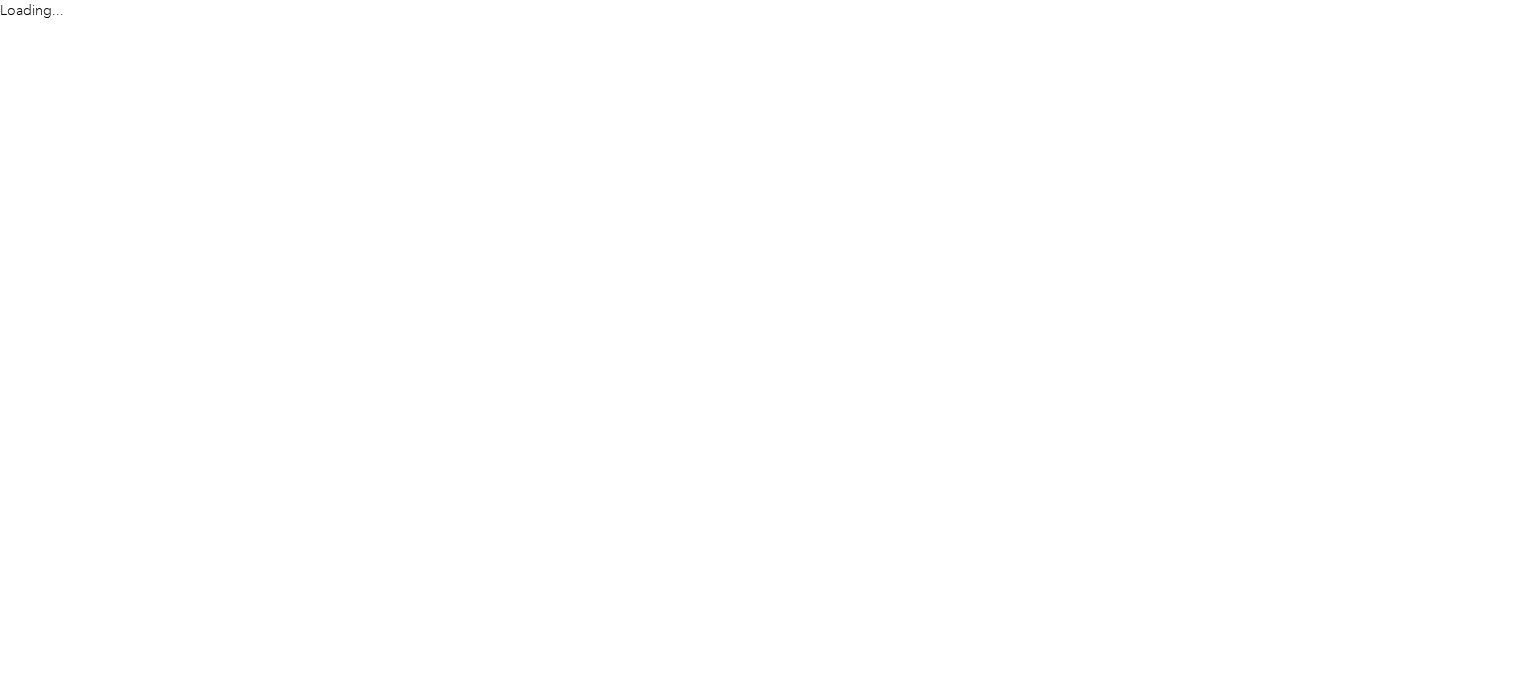 scroll, scrollTop: 0, scrollLeft: 0, axis: both 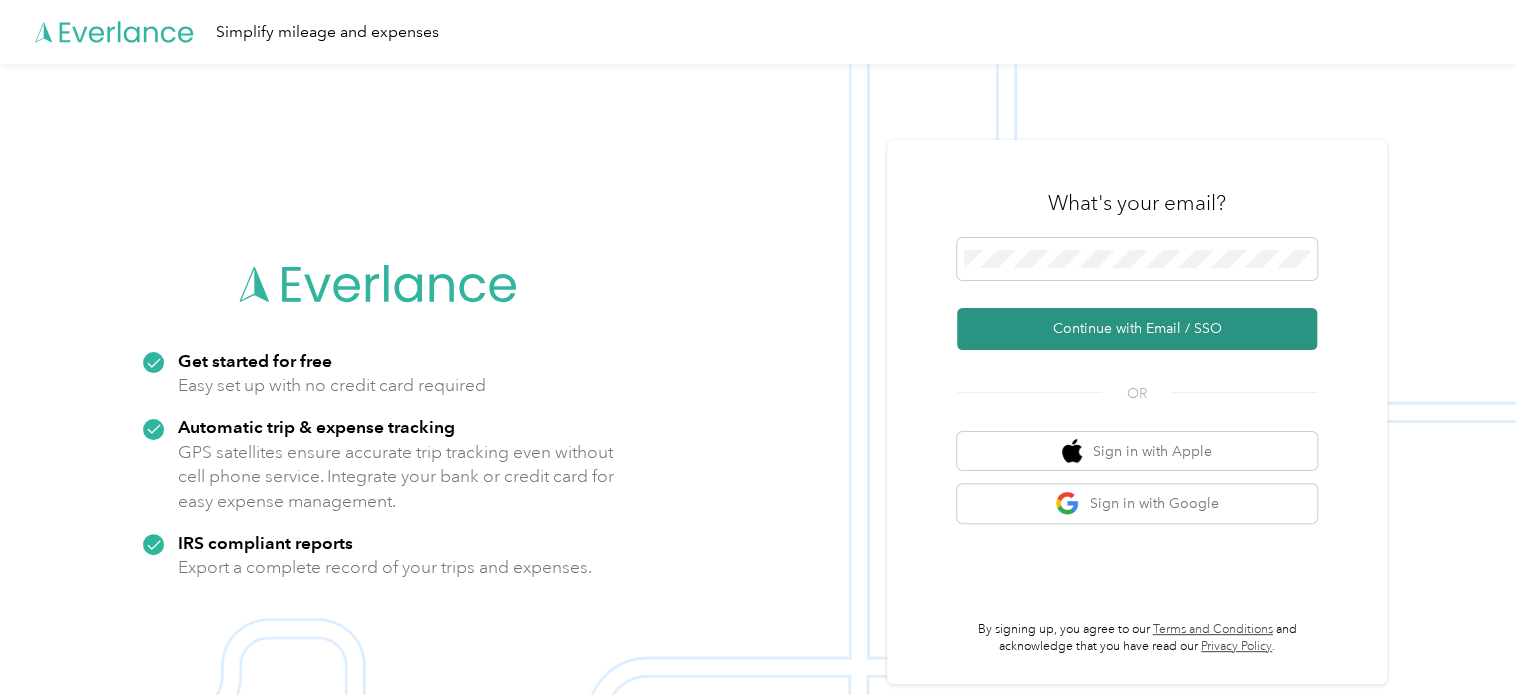 click on "Continue with Email / SSO" at bounding box center [1137, 329] 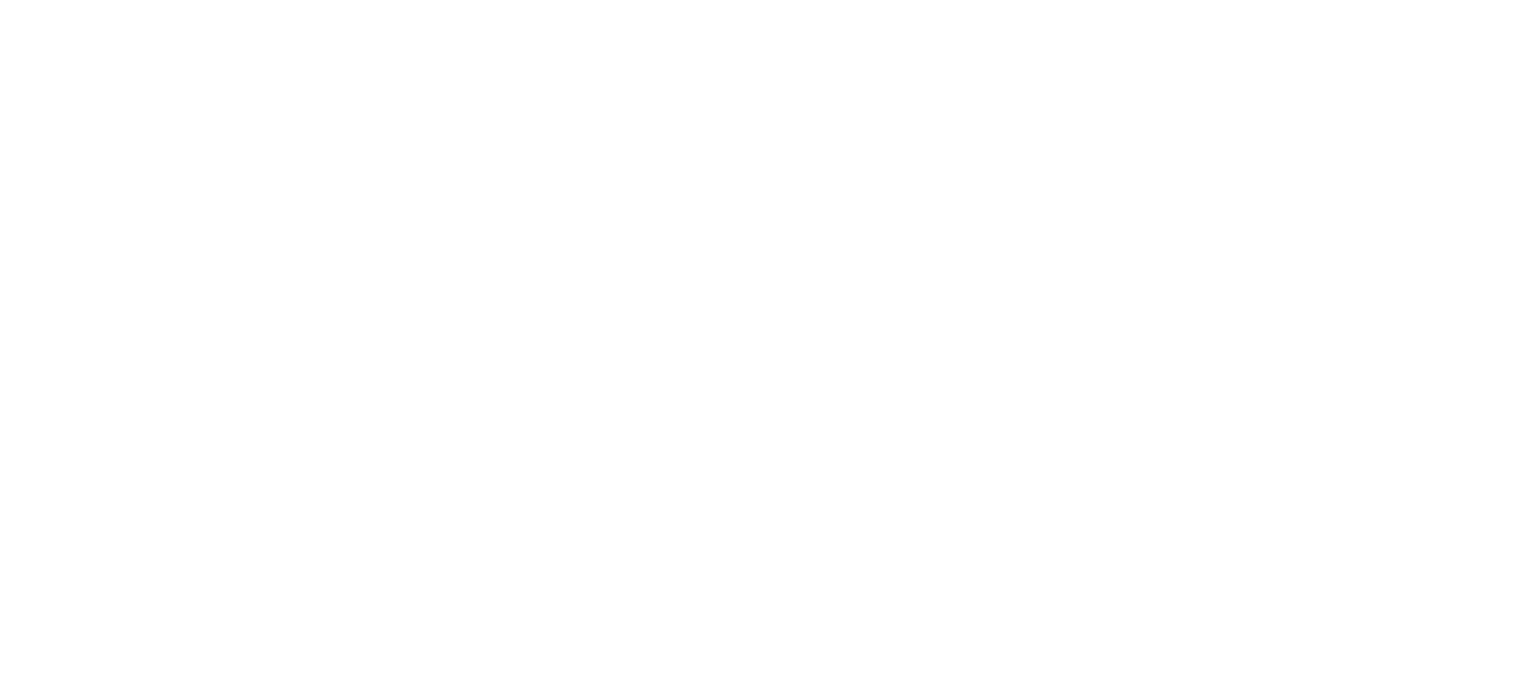 scroll, scrollTop: 0, scrollLeft: 0, axis: both 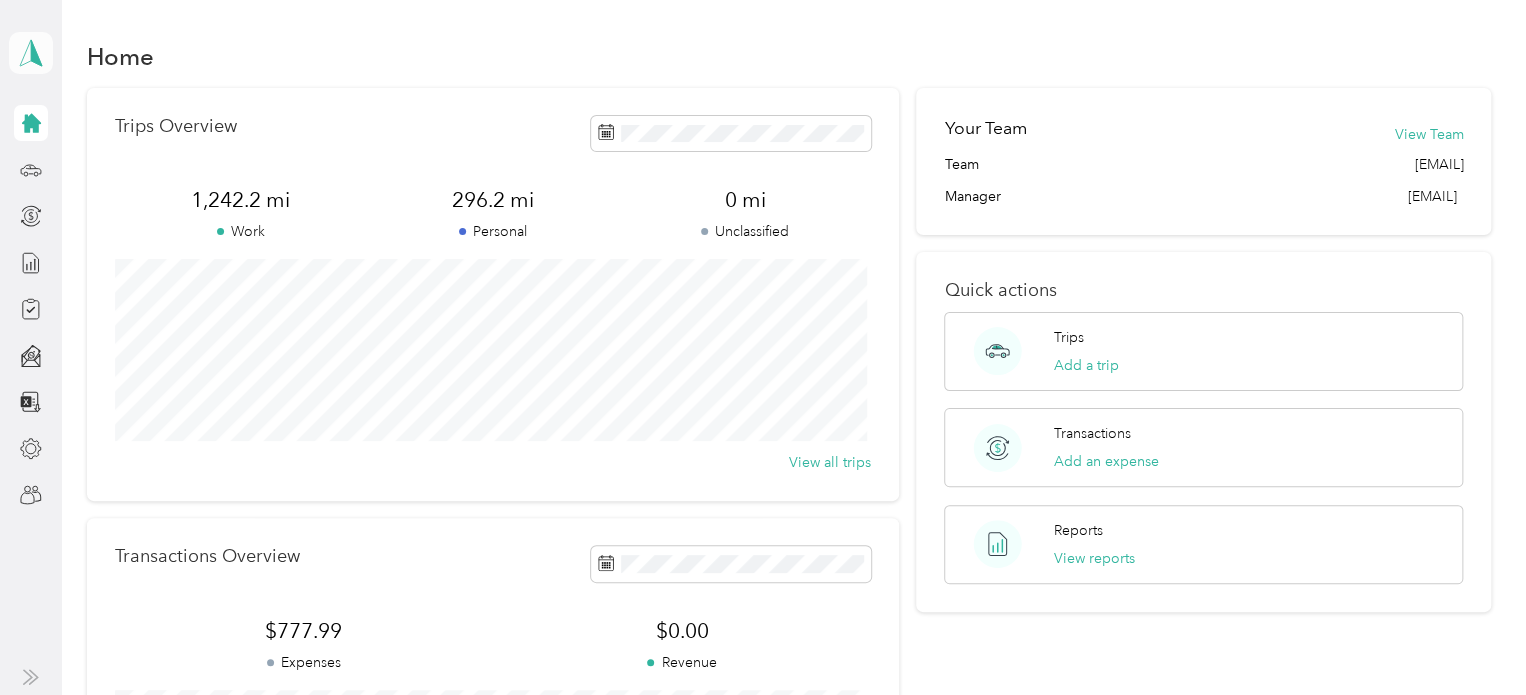 click 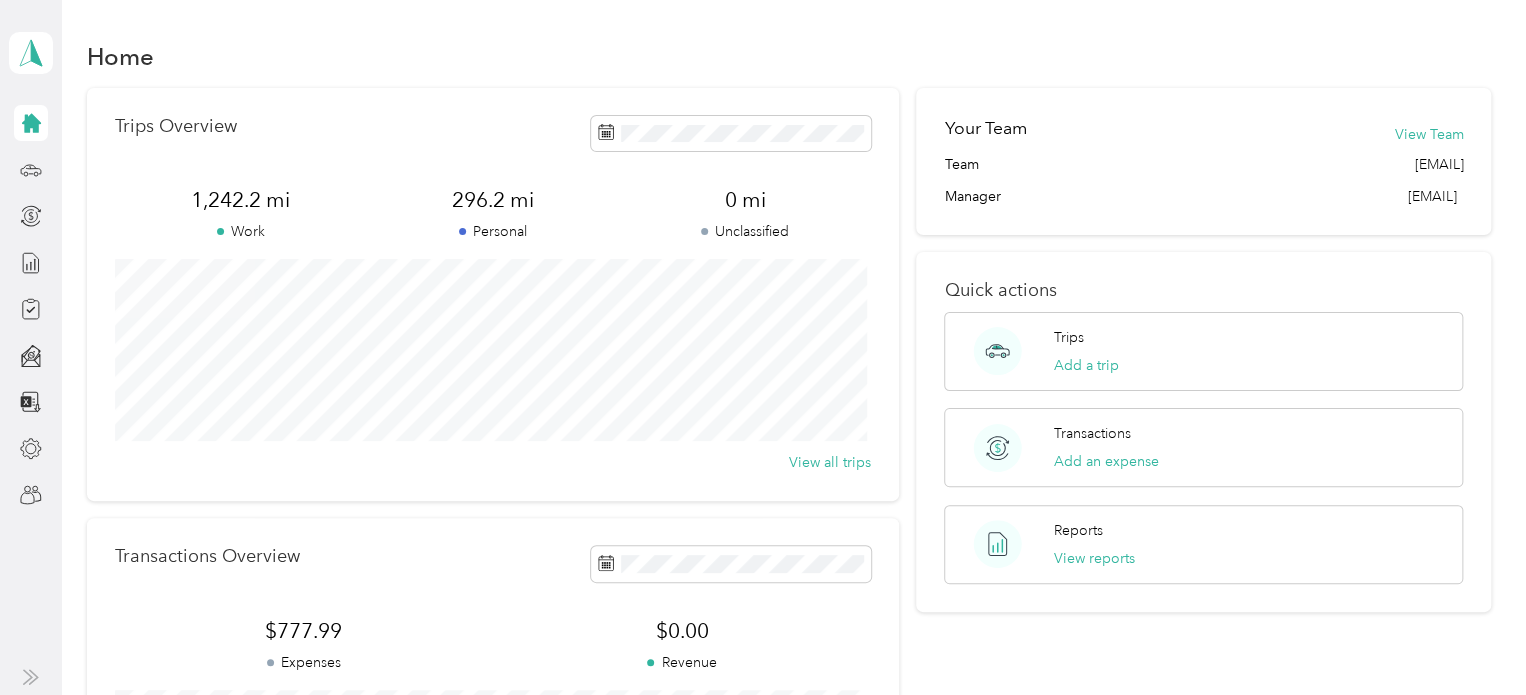 click on "Team dashboard" at bounding box center (80, 162) 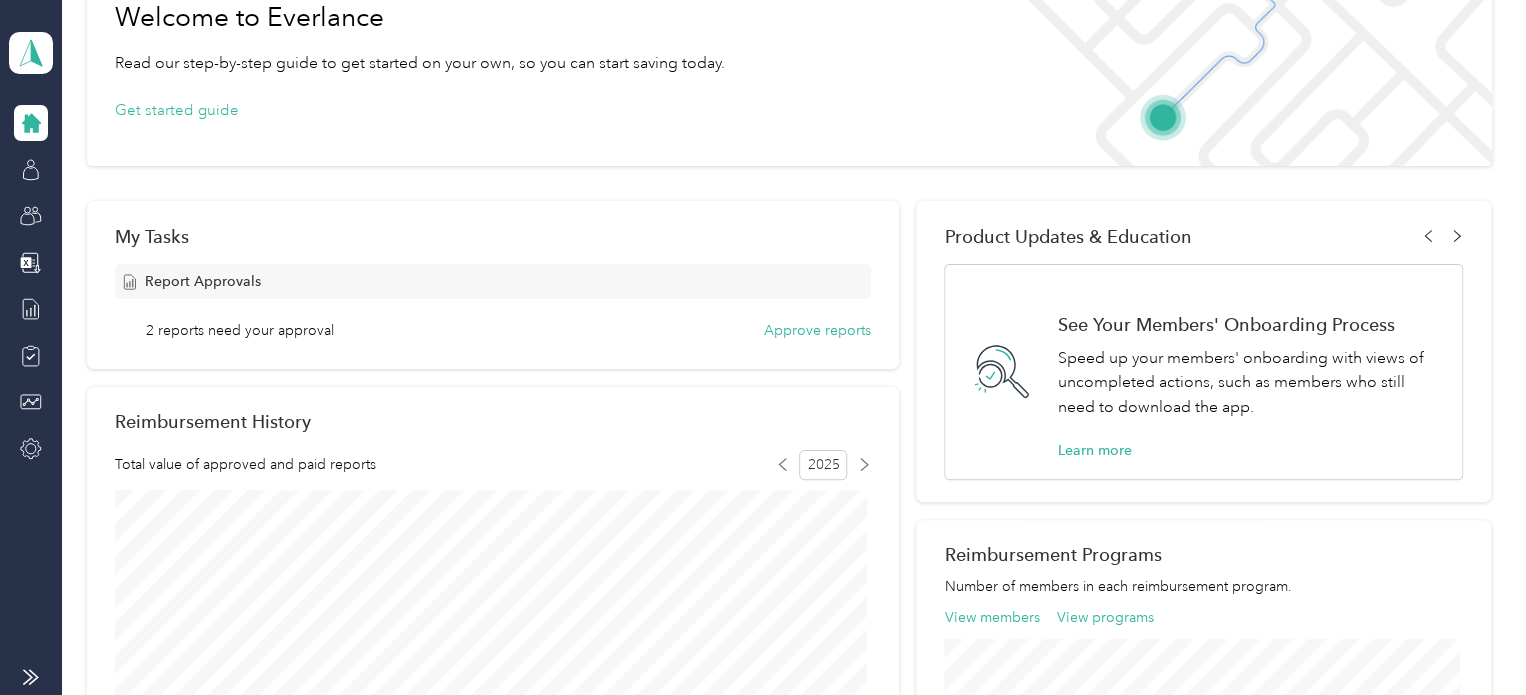 scroll, scrollTop: 166, scrollLeft: 0, axis: vertical 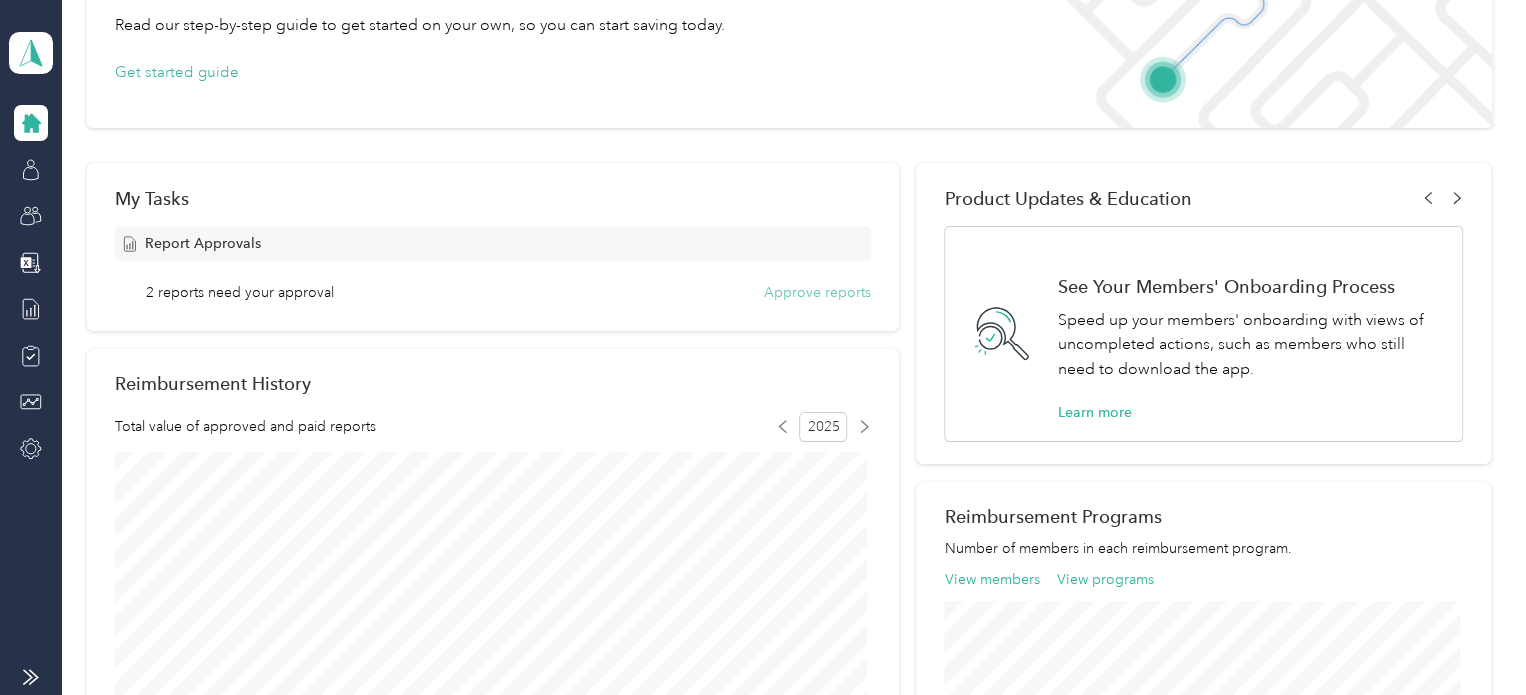 click on "Approve reports" at bounding box center [817, 292] 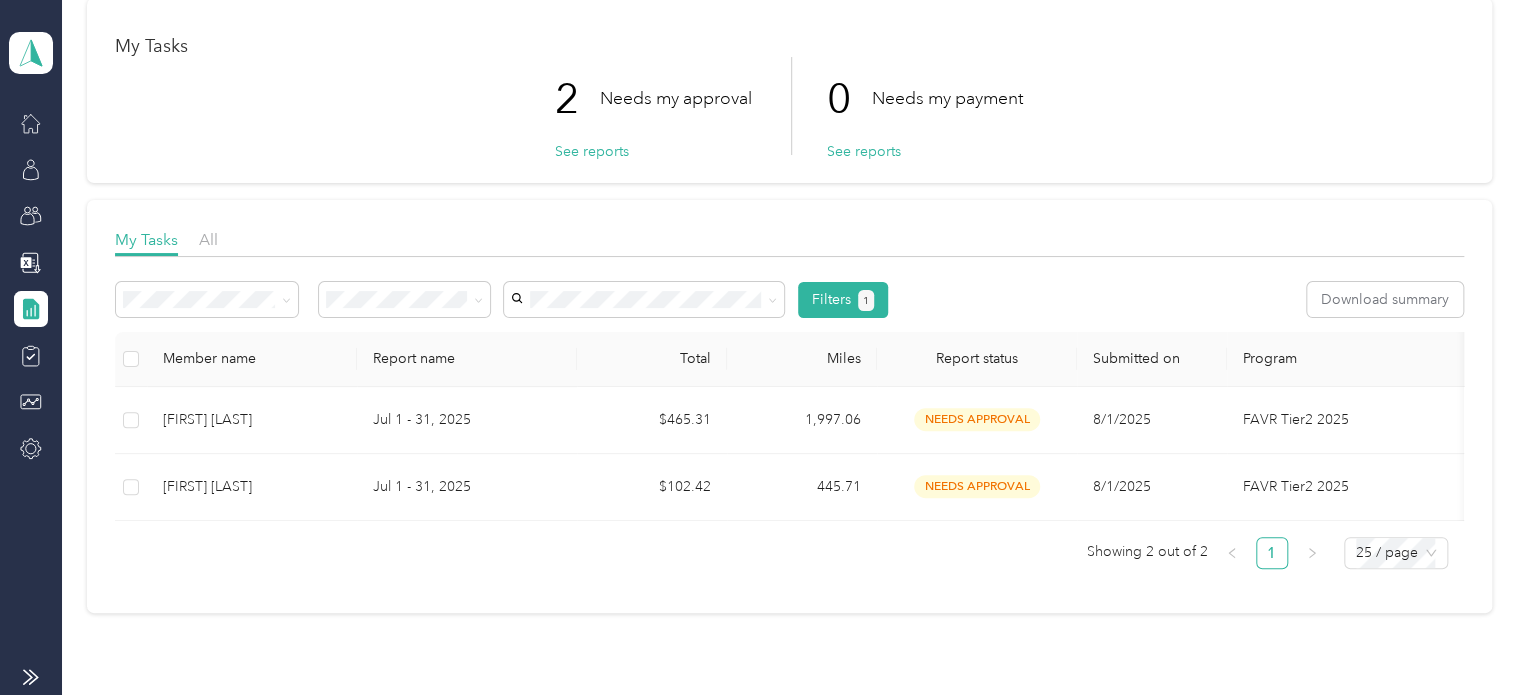 scroll, scrollTop: 228, scrollLeft: 0, axis: vertical 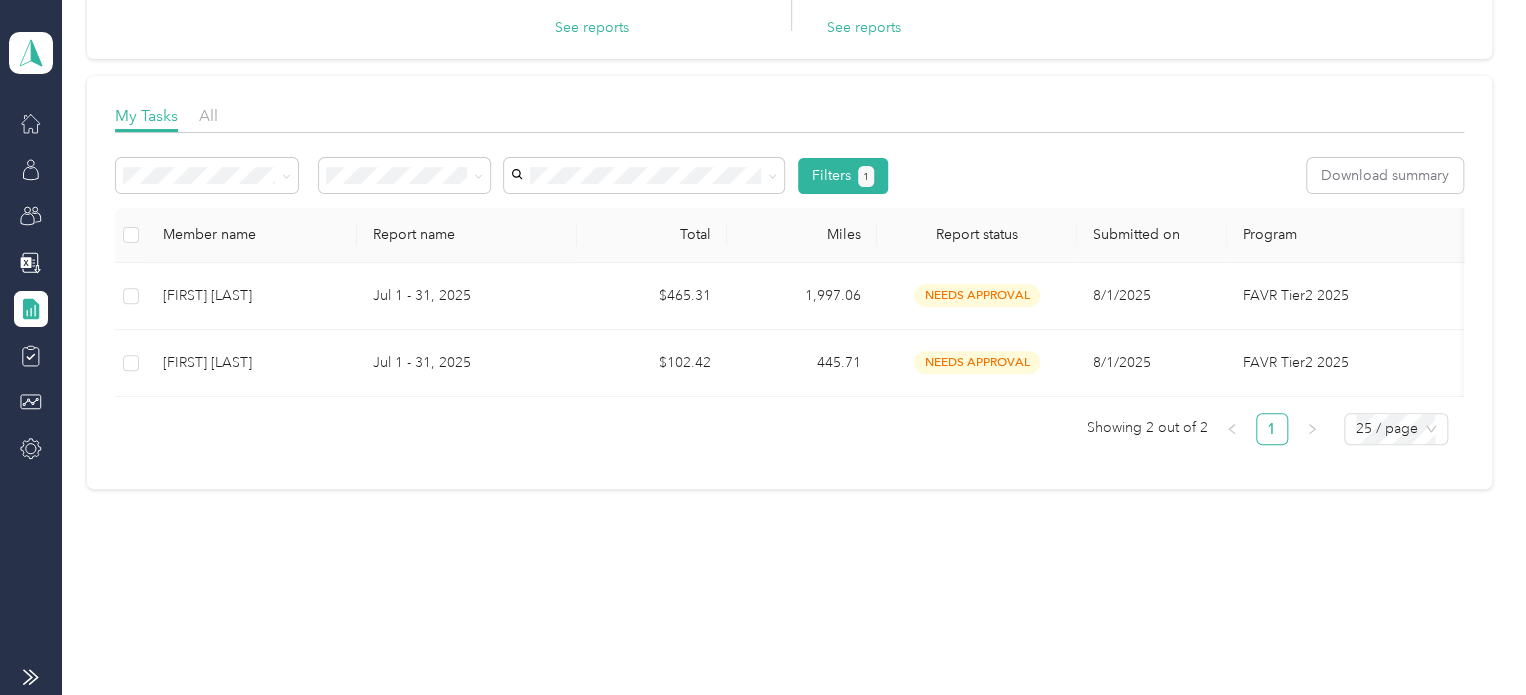 click at bounding box center [131, 235] 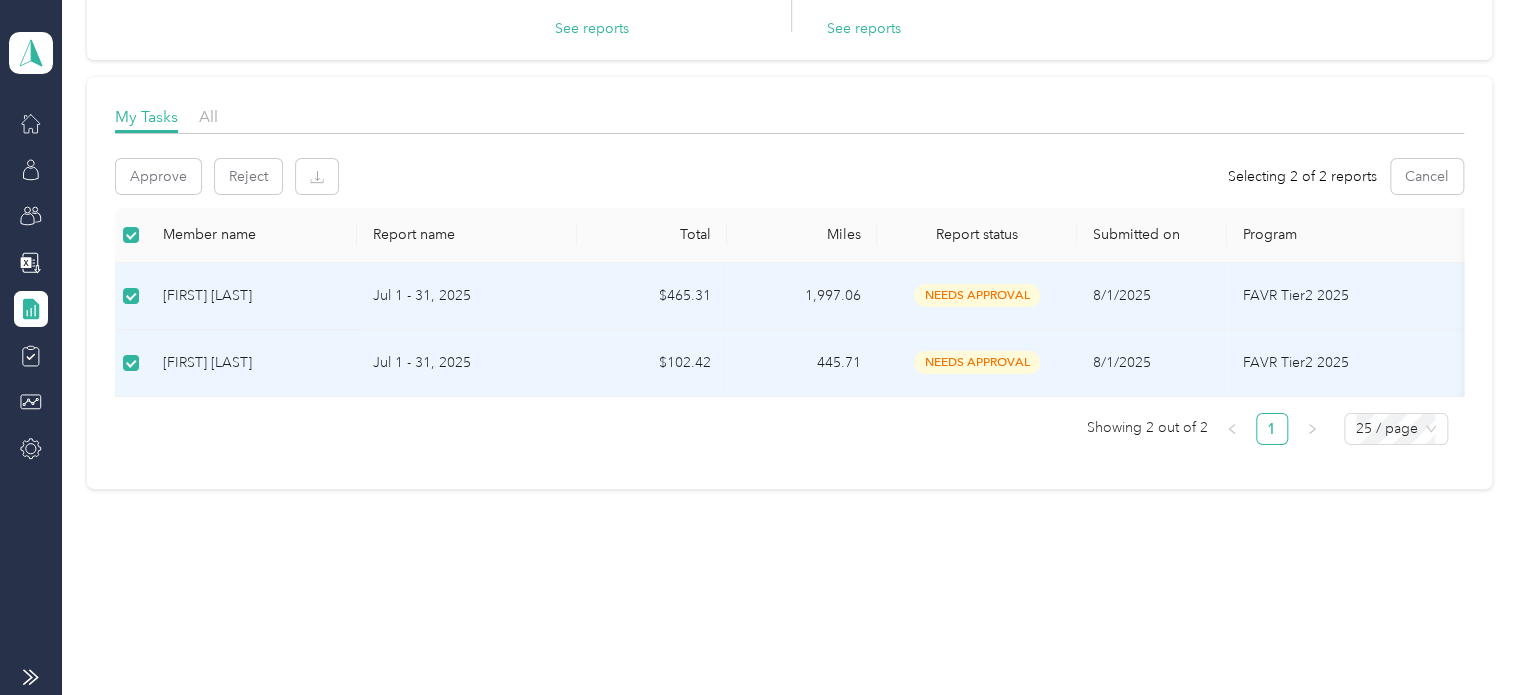 scroll, scrollTop: 227, scrollLeft: 0, axis: vertical 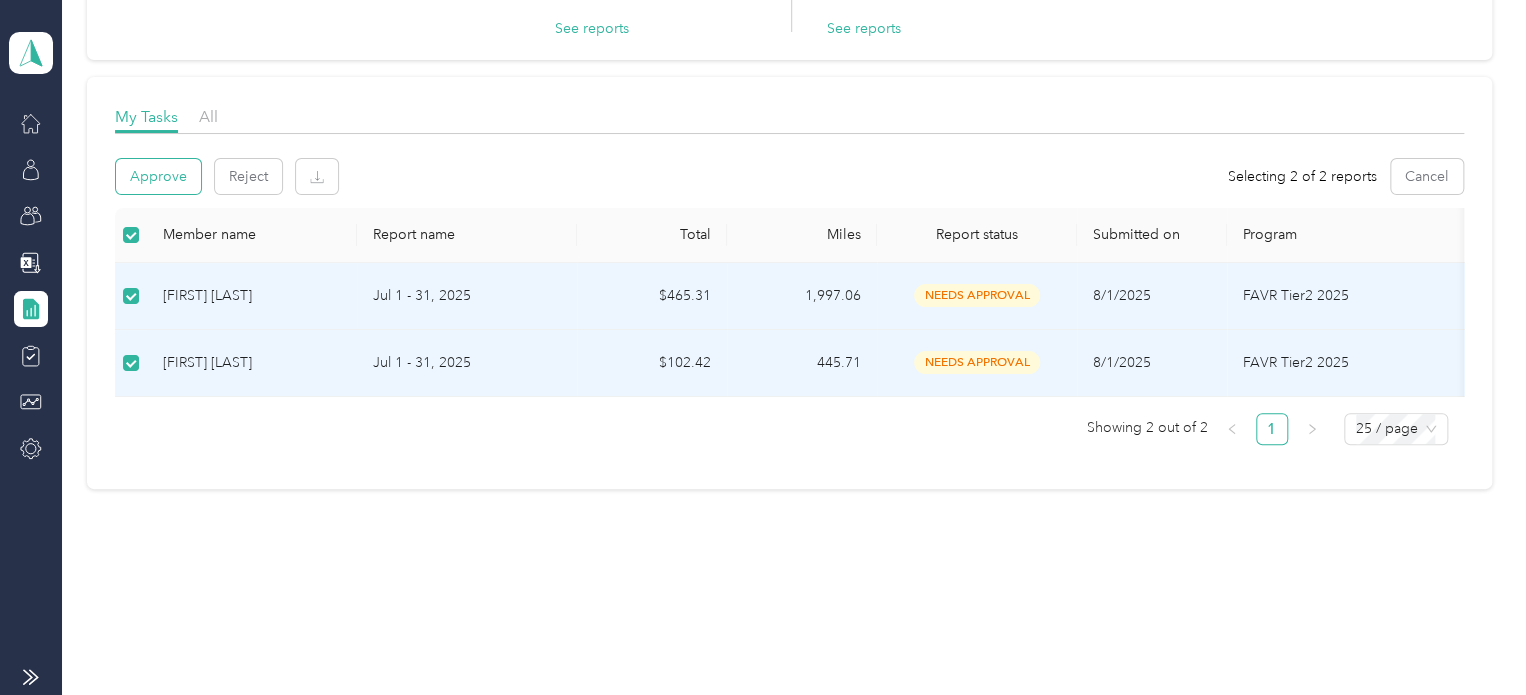click on "Approve" at bounding box center [158, 176] 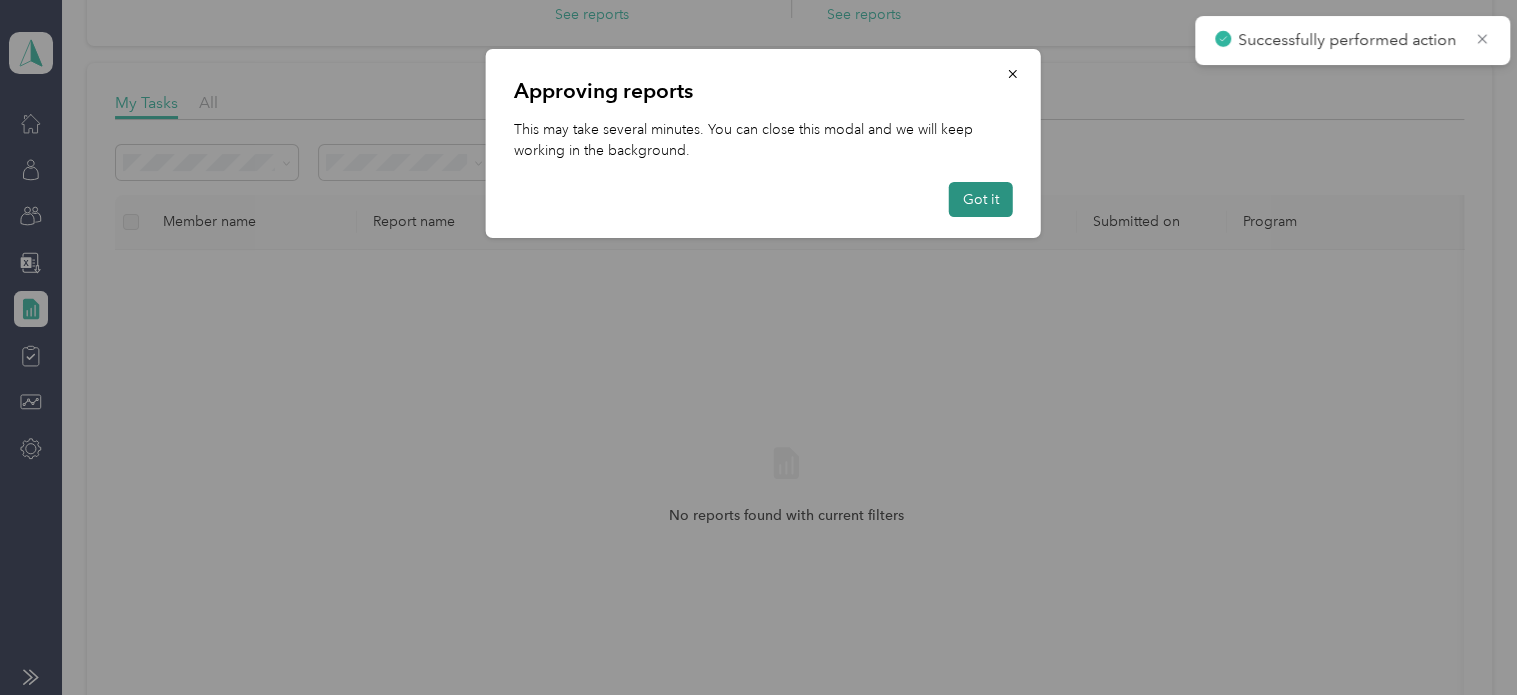 click on "Got it" at bounding box center (981, 199) 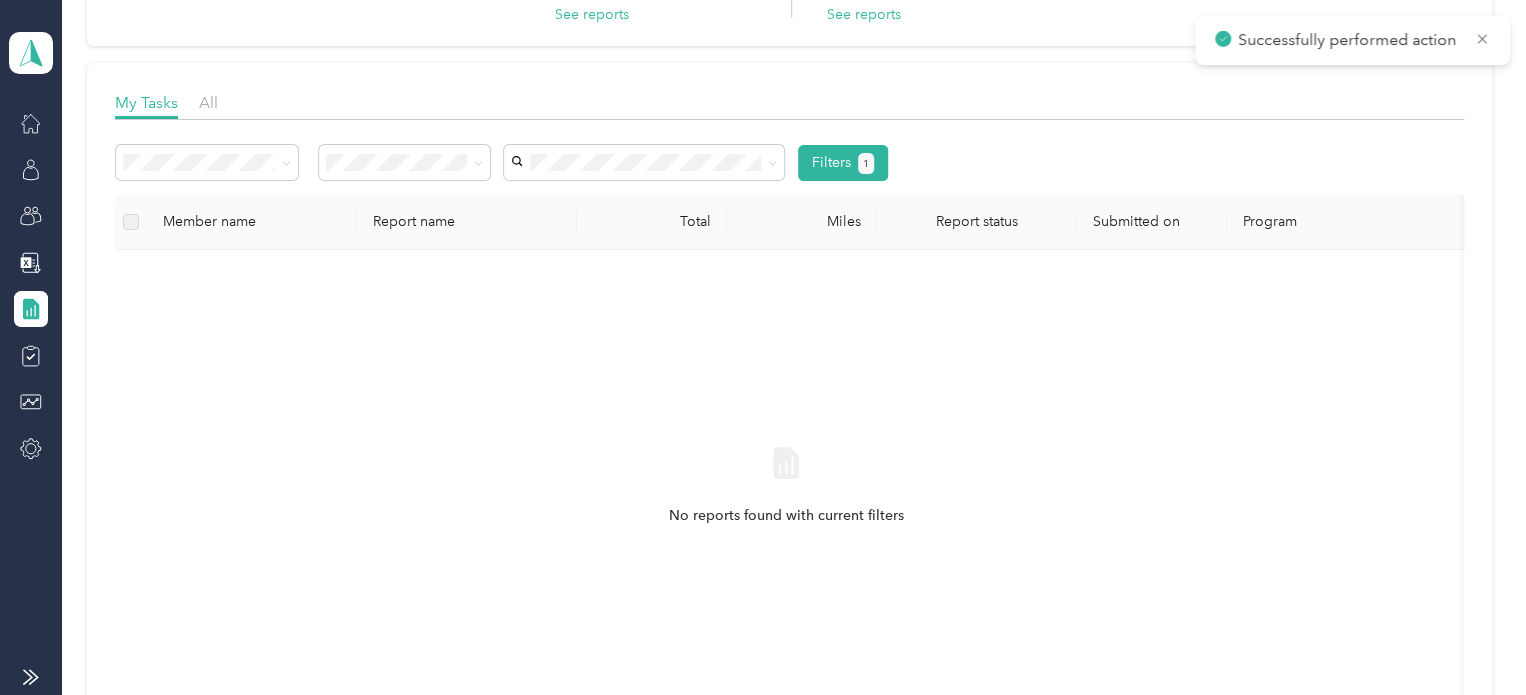 click on "[EMAIL] Team dashboard" at bounding box center [31, 53] 